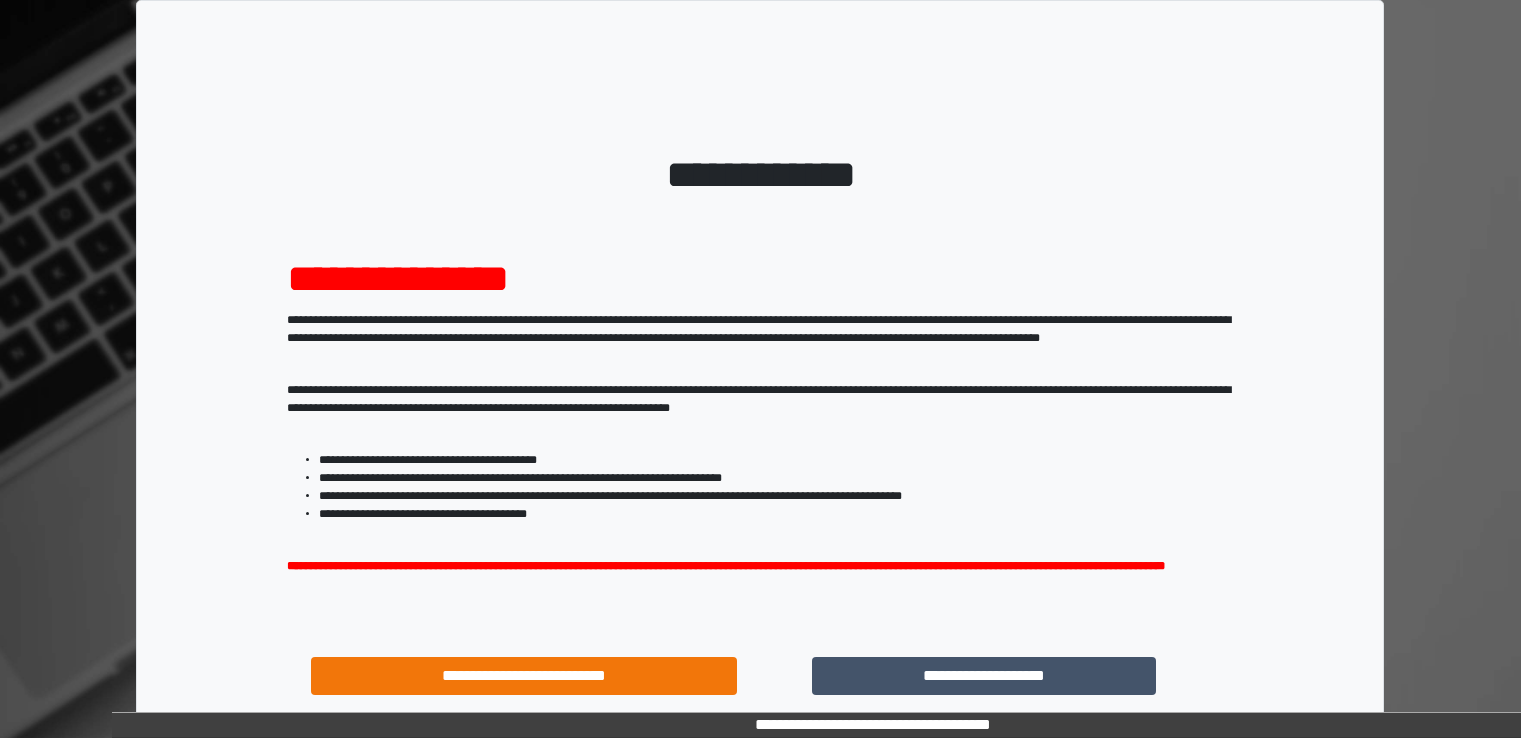 scroll, scrollTop: 0, scrollLeft: 0, axis: both 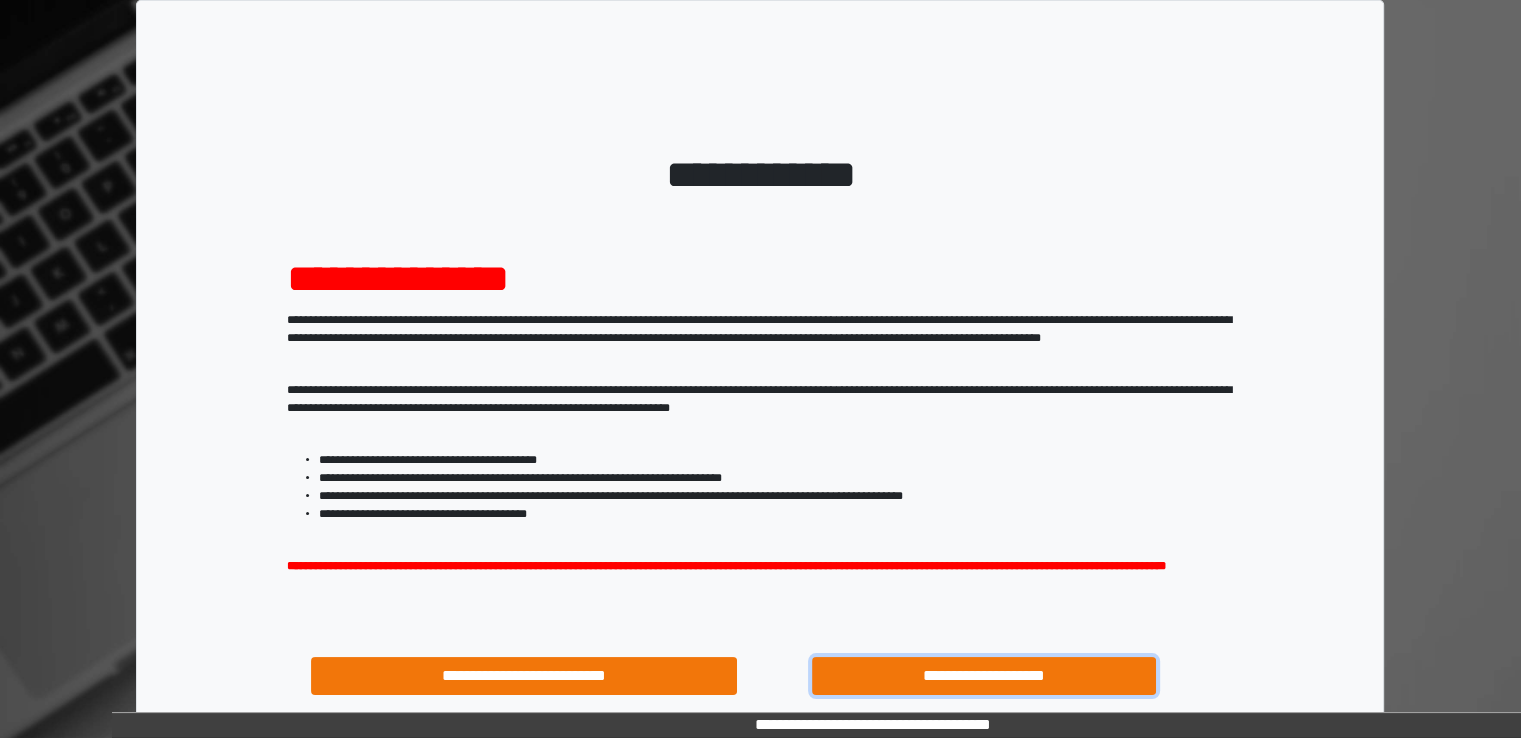 click on "**********" at bounding box center [984, 676] 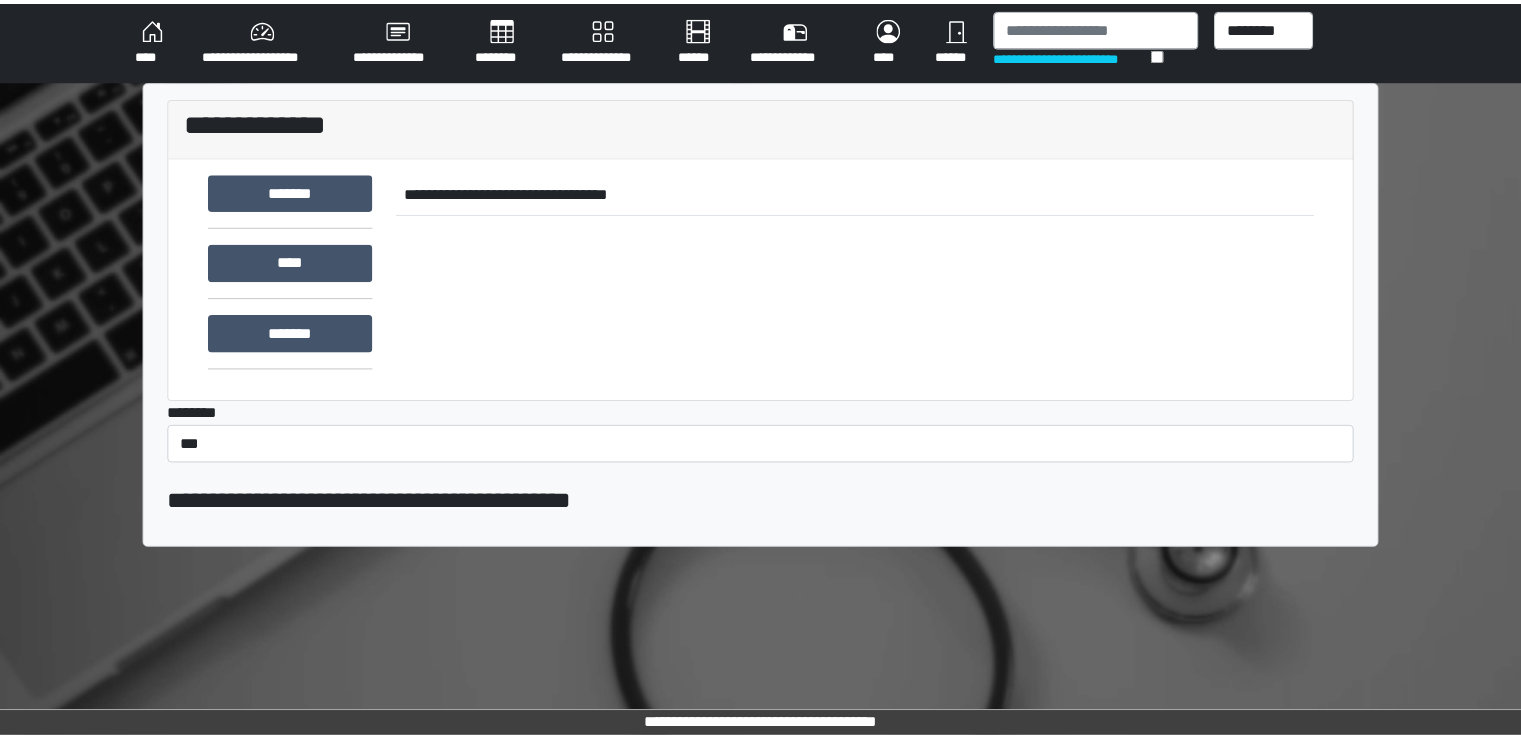 scroll, scrollTop: 0, scrollLeft: 0, axis: both 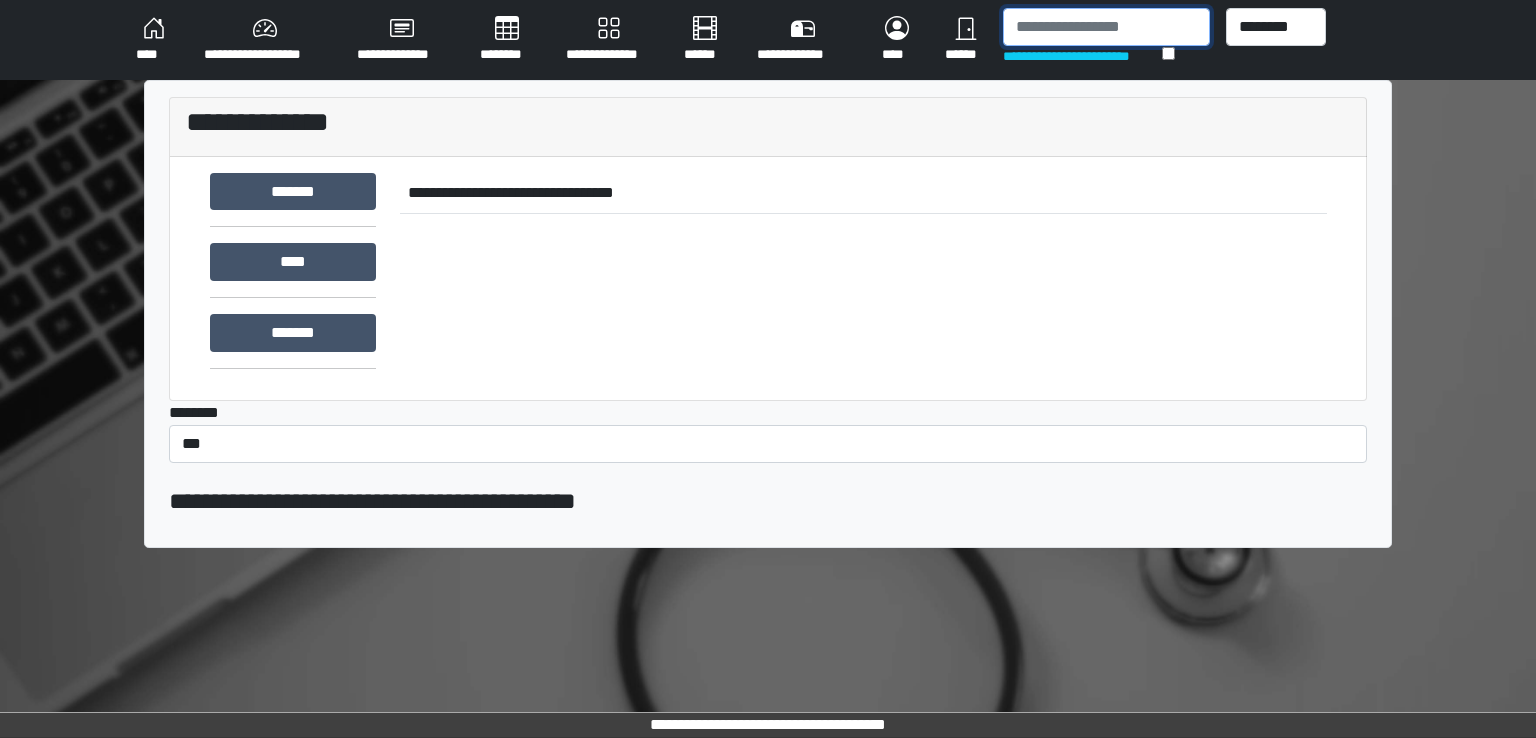 click at bounding box center (1106, 27) 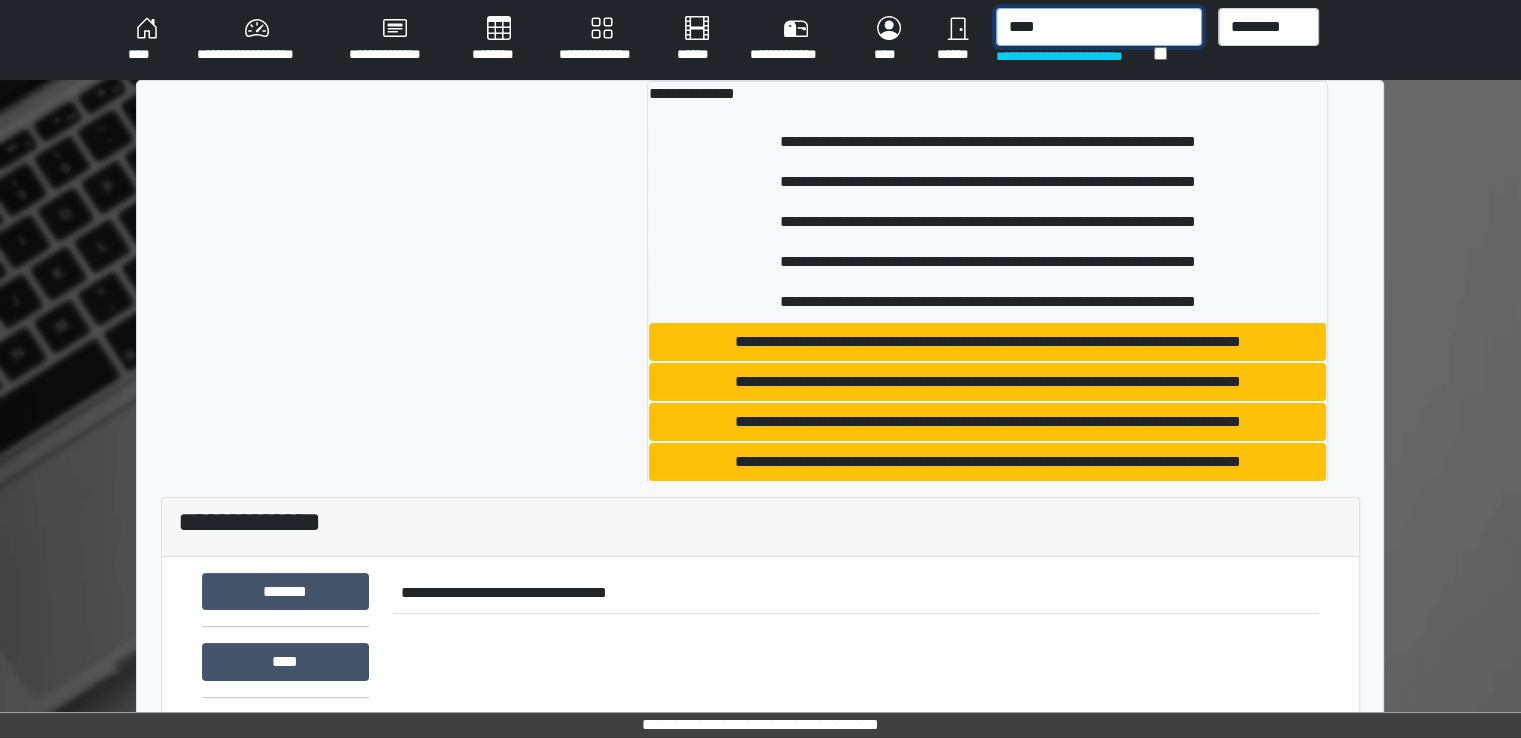 click on "****" at bounding box center (1099, 27) 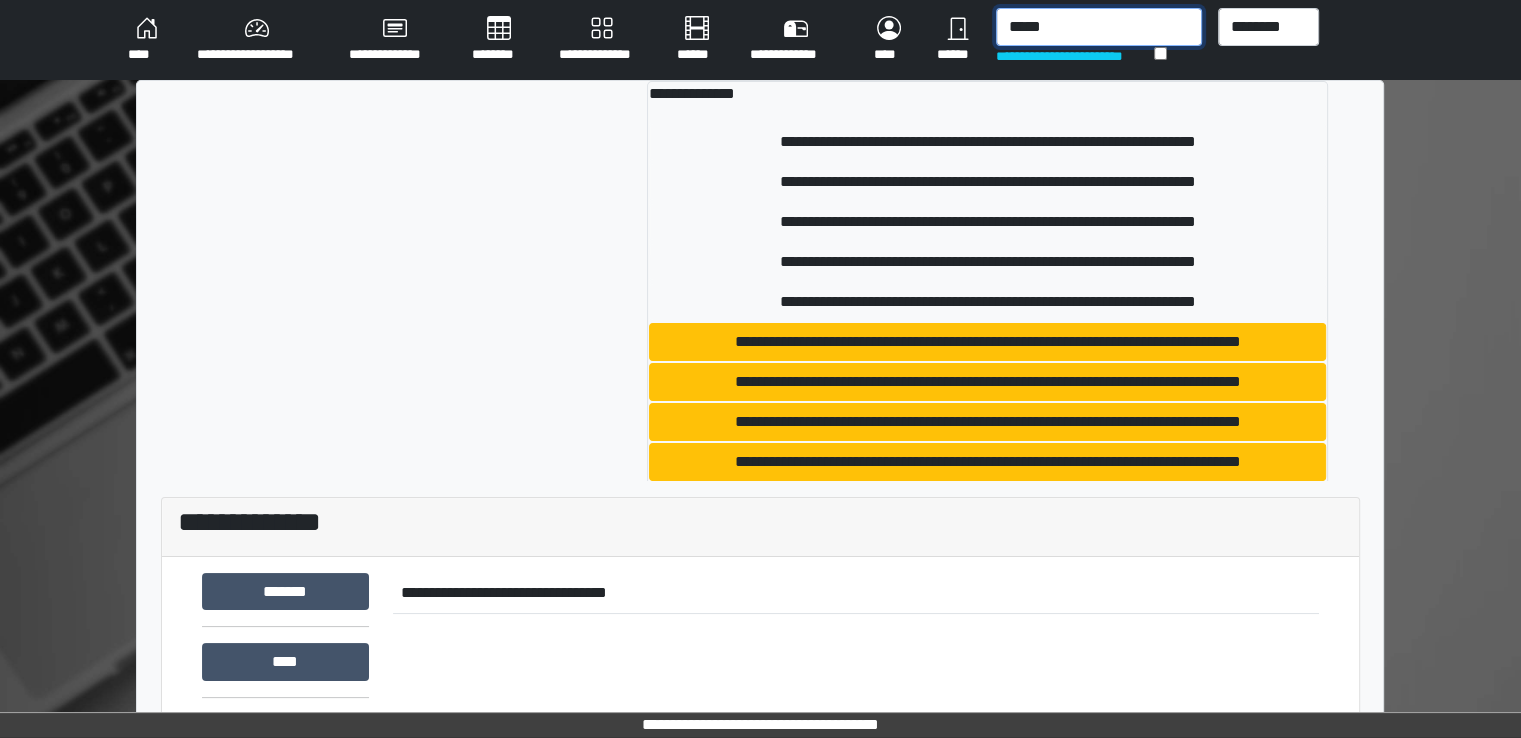 type on "*****" 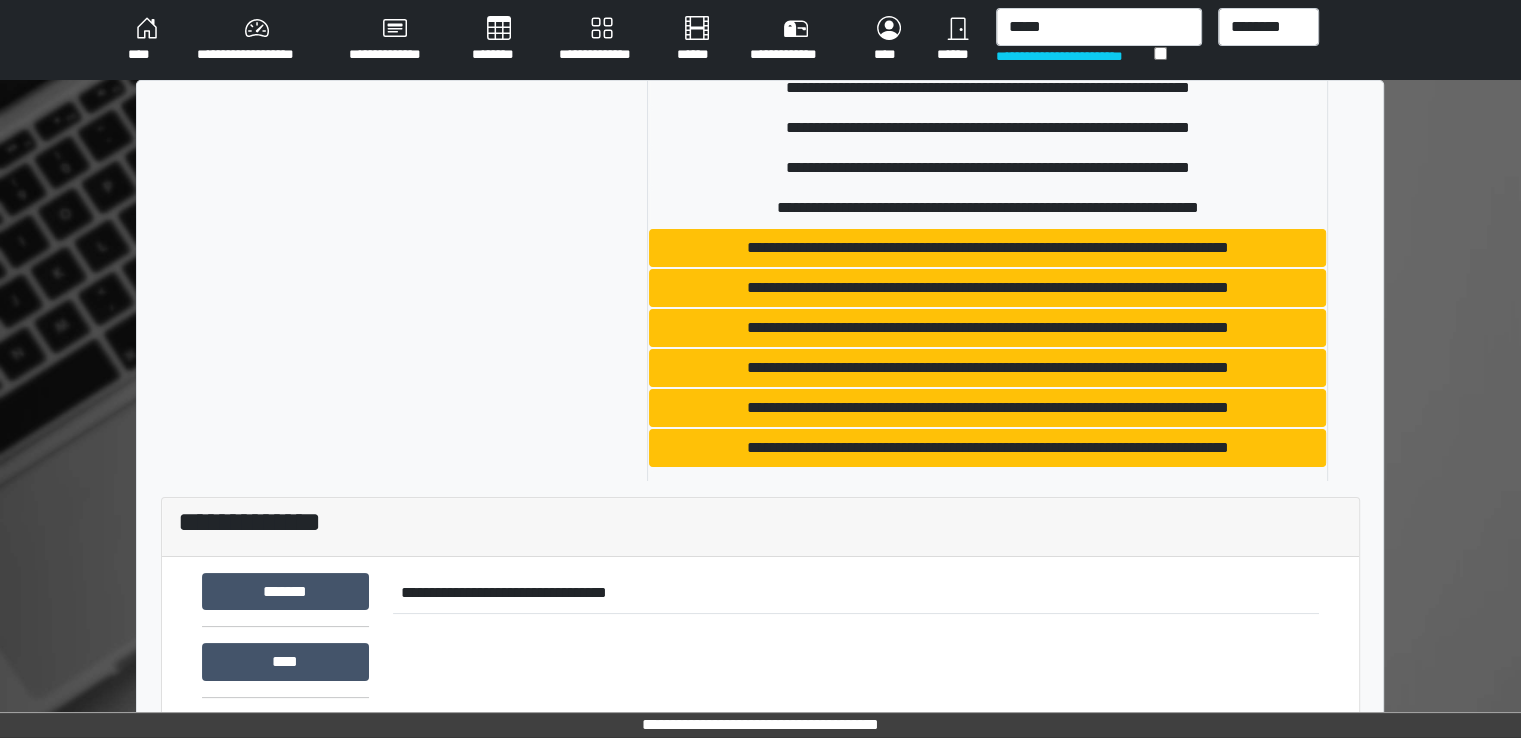 drag, startPoint x: 1383, startPoint y: 139, endPoint x: 1361, endPoint y: 334, distance: 196.2371 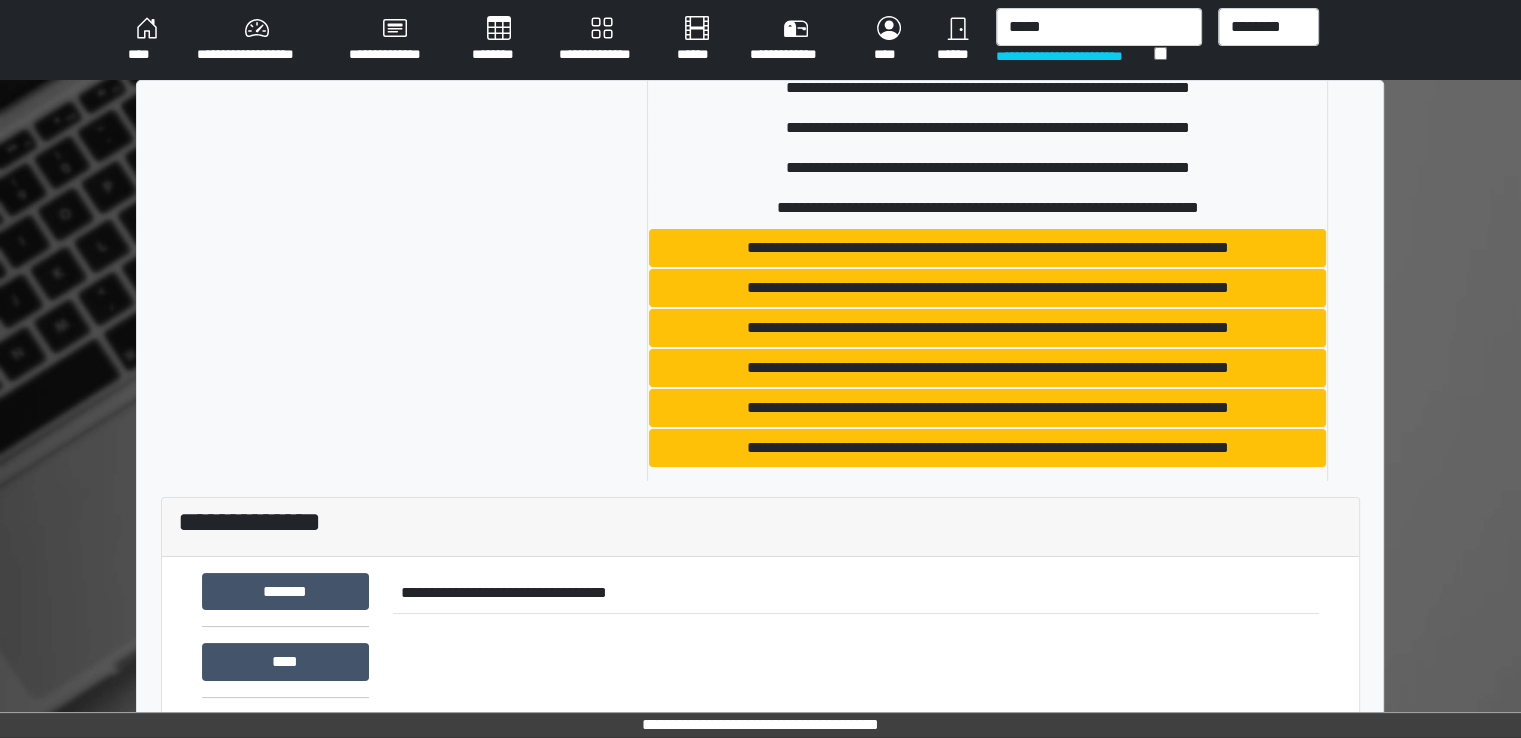 click on "**********" at bounding box center (760, 281) 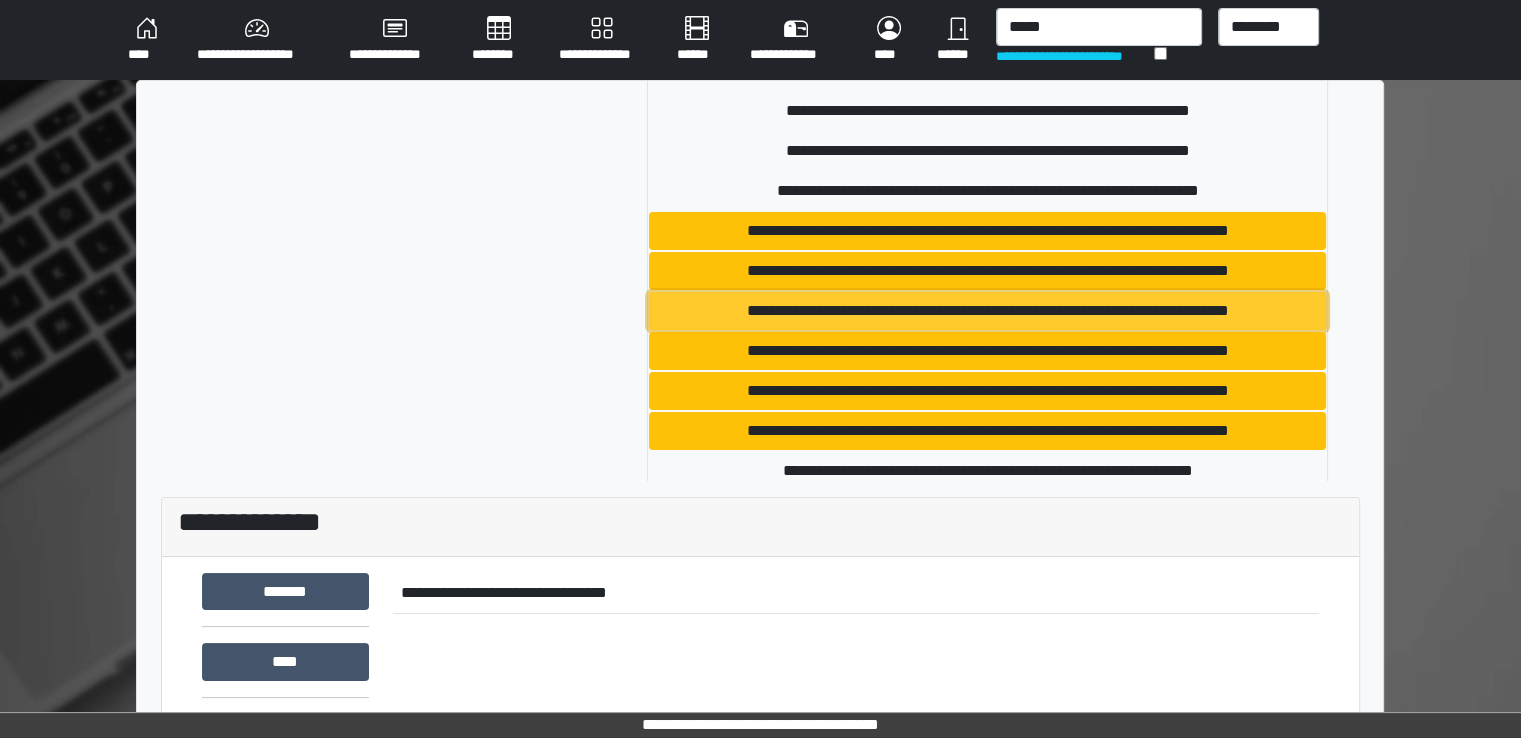 click on "**********" at bounding box center [987, 311] 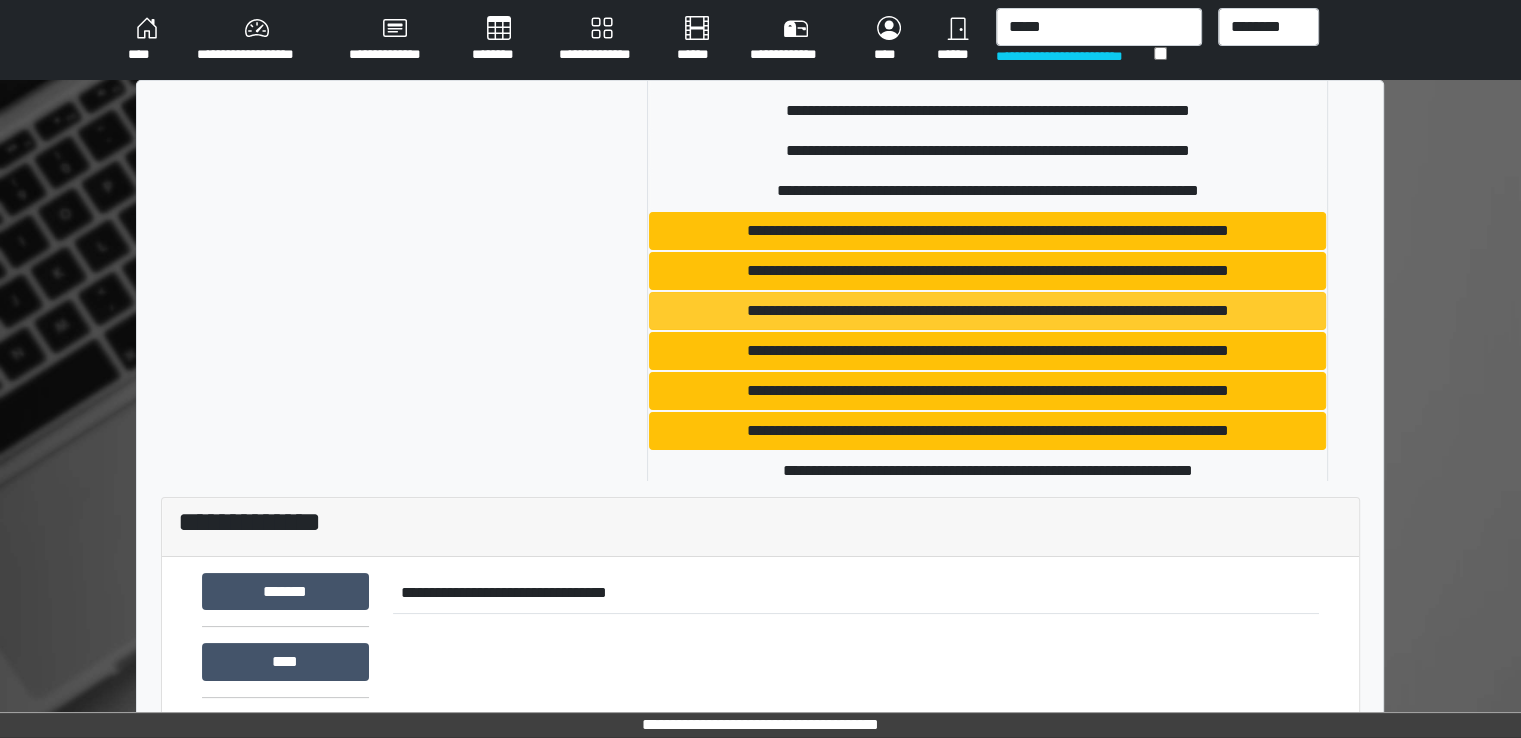 type 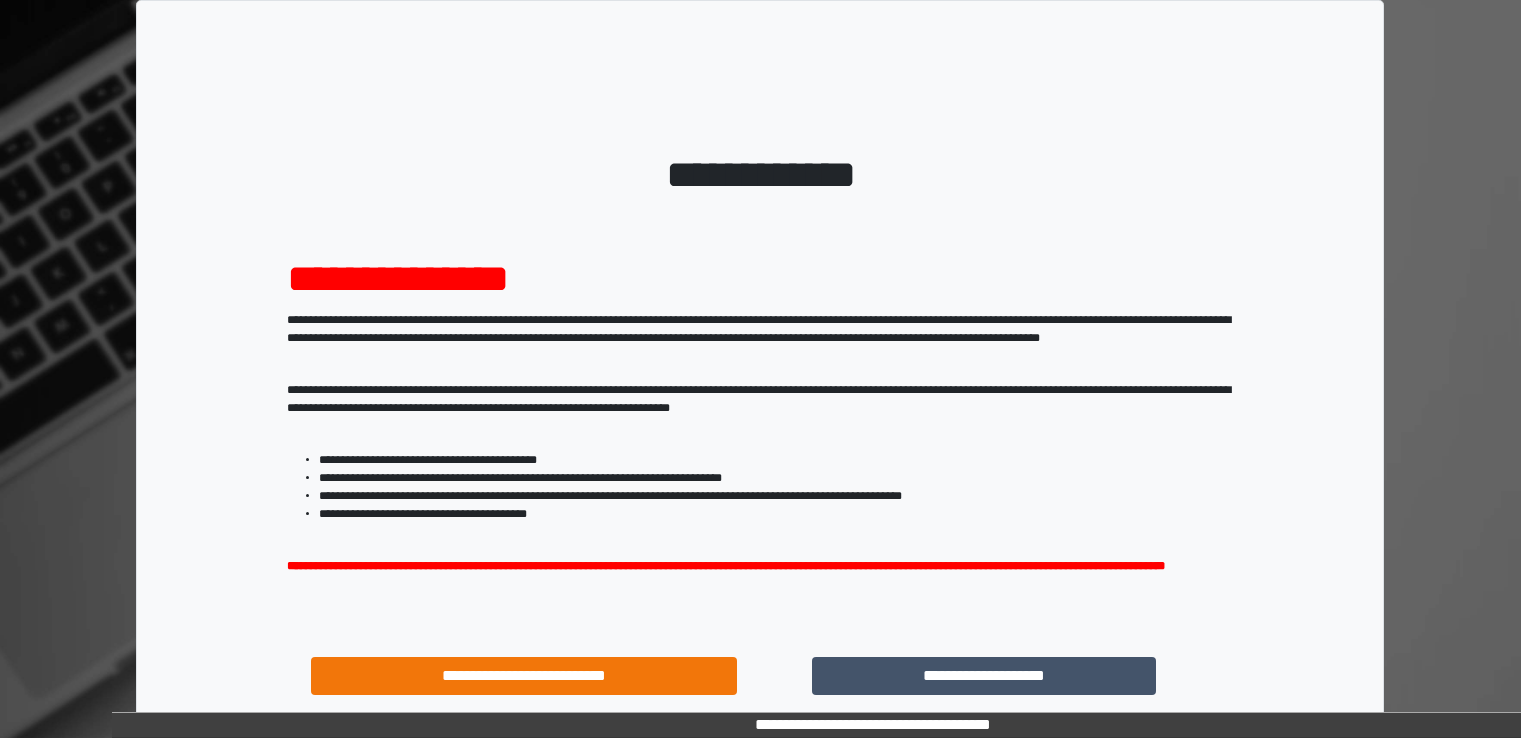 scroll, scrollTop: 0, scrollLeft: 0, axis: both 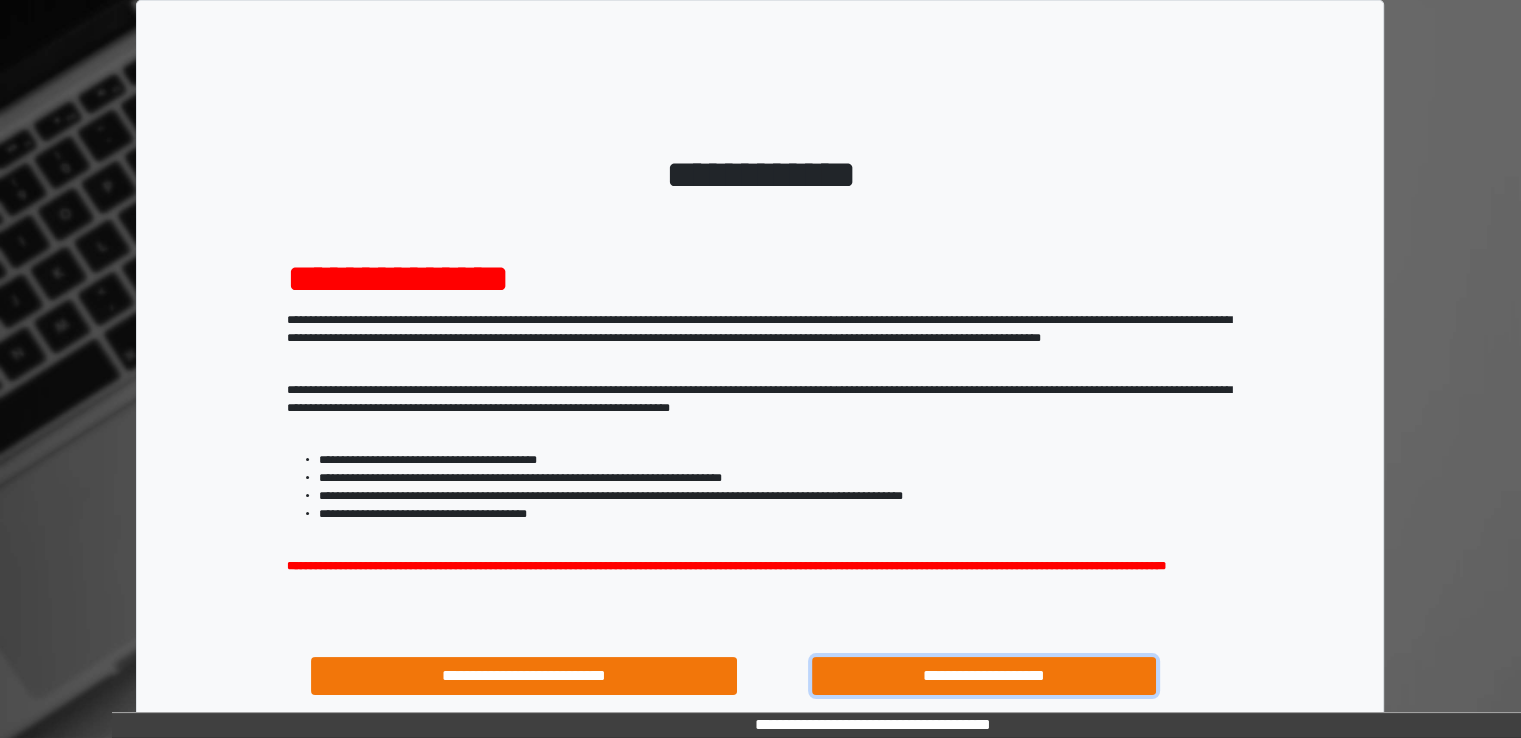 click on "**********" at bounding box center [984, 676] 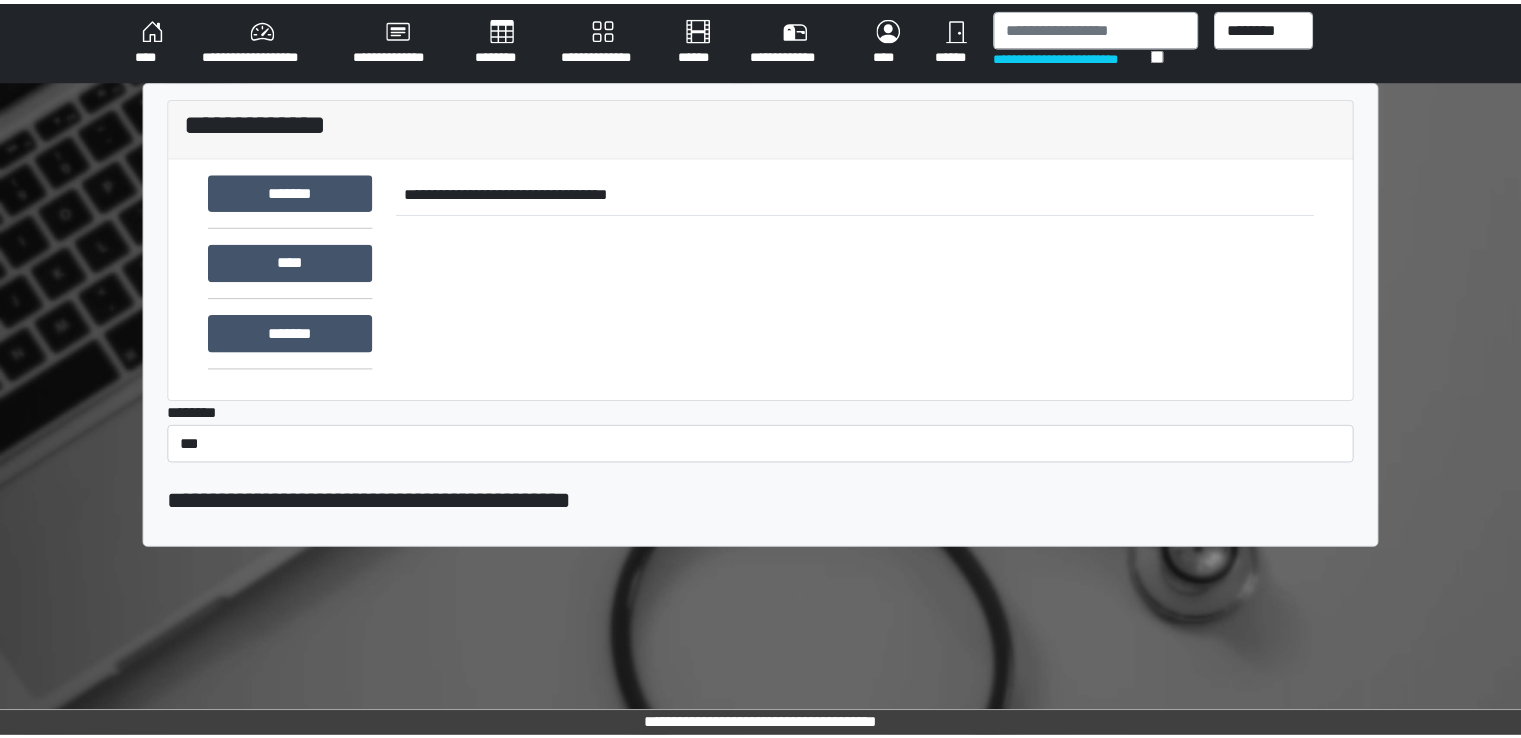 scroll, scrollTop: 0, scrollLeft: 0, axis: both 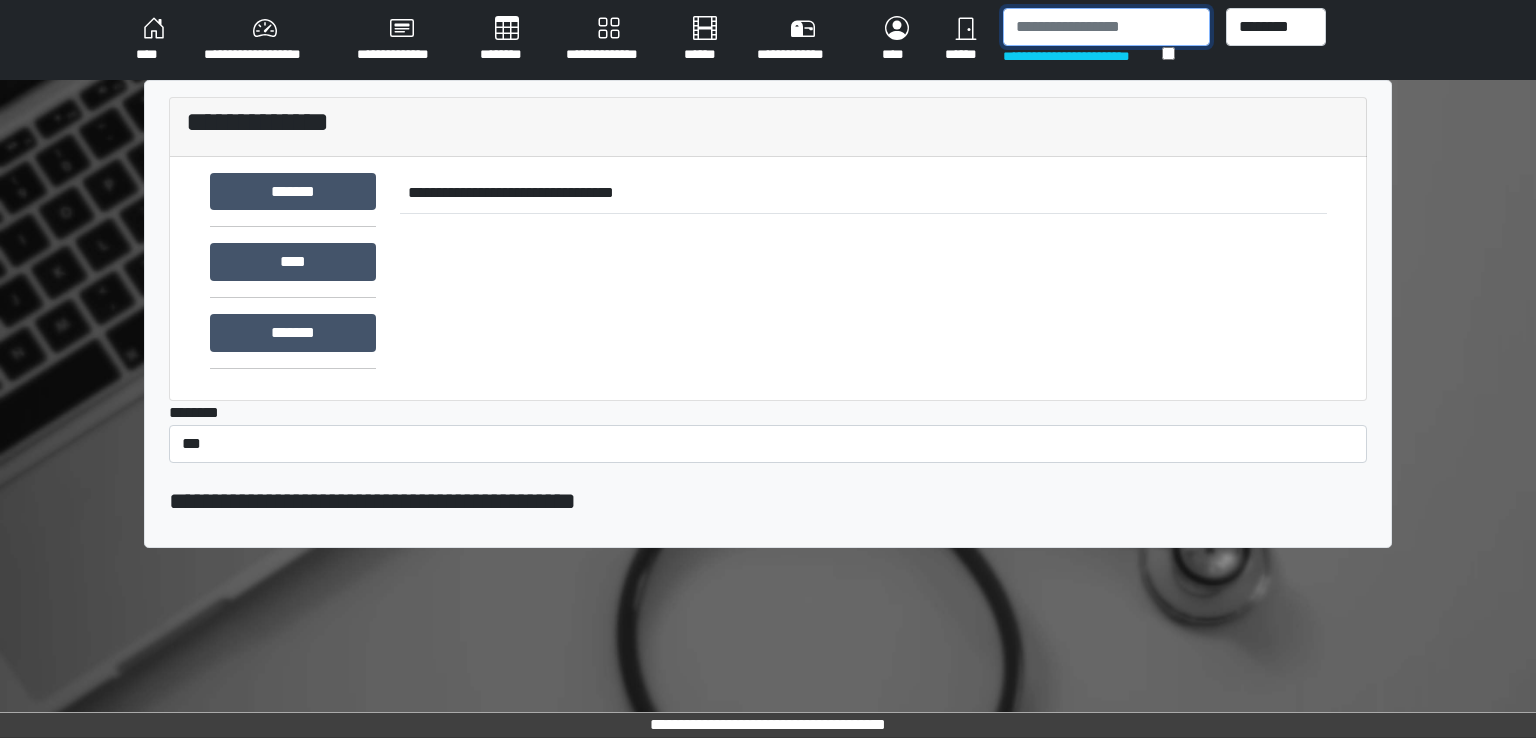 click at bounding box center [1106, 27] 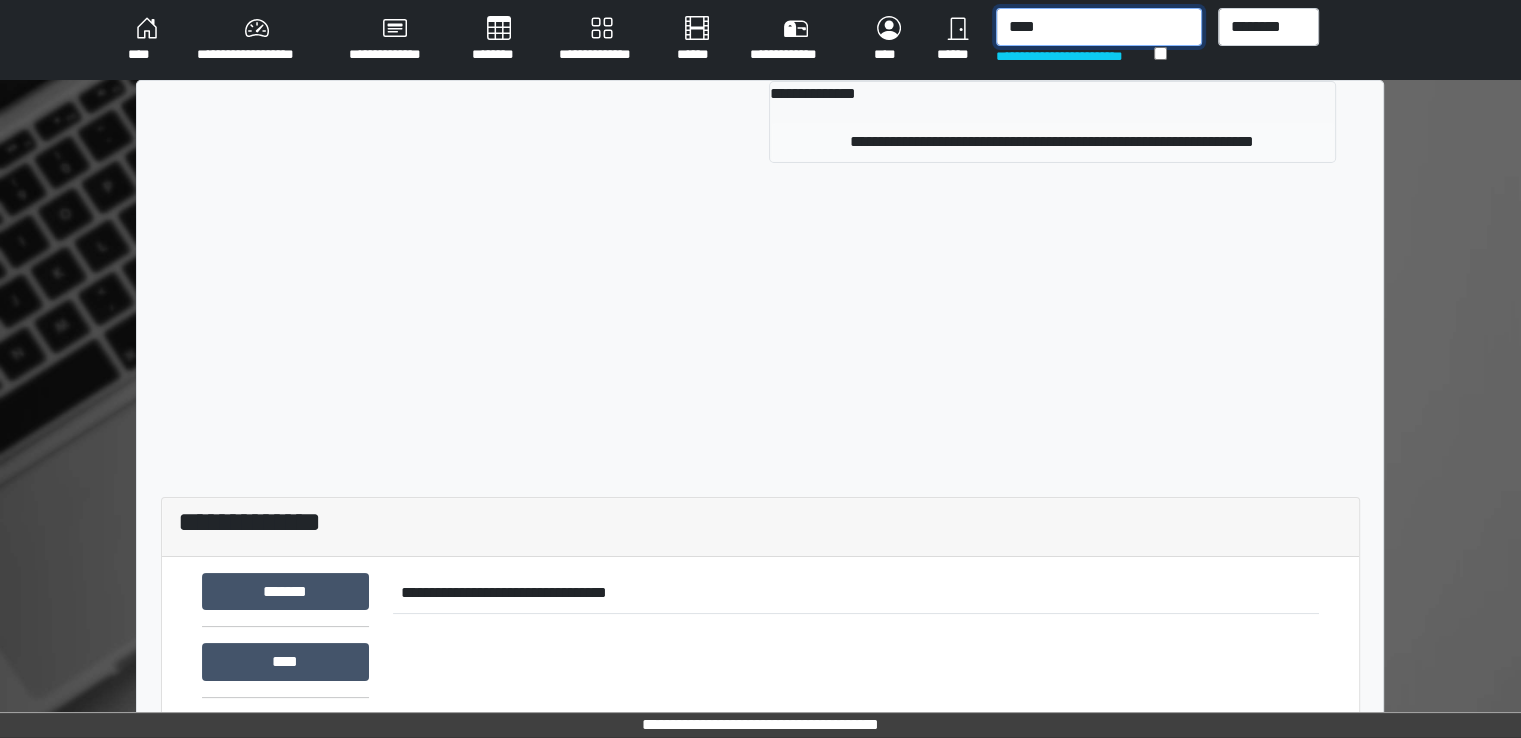 type on "****" 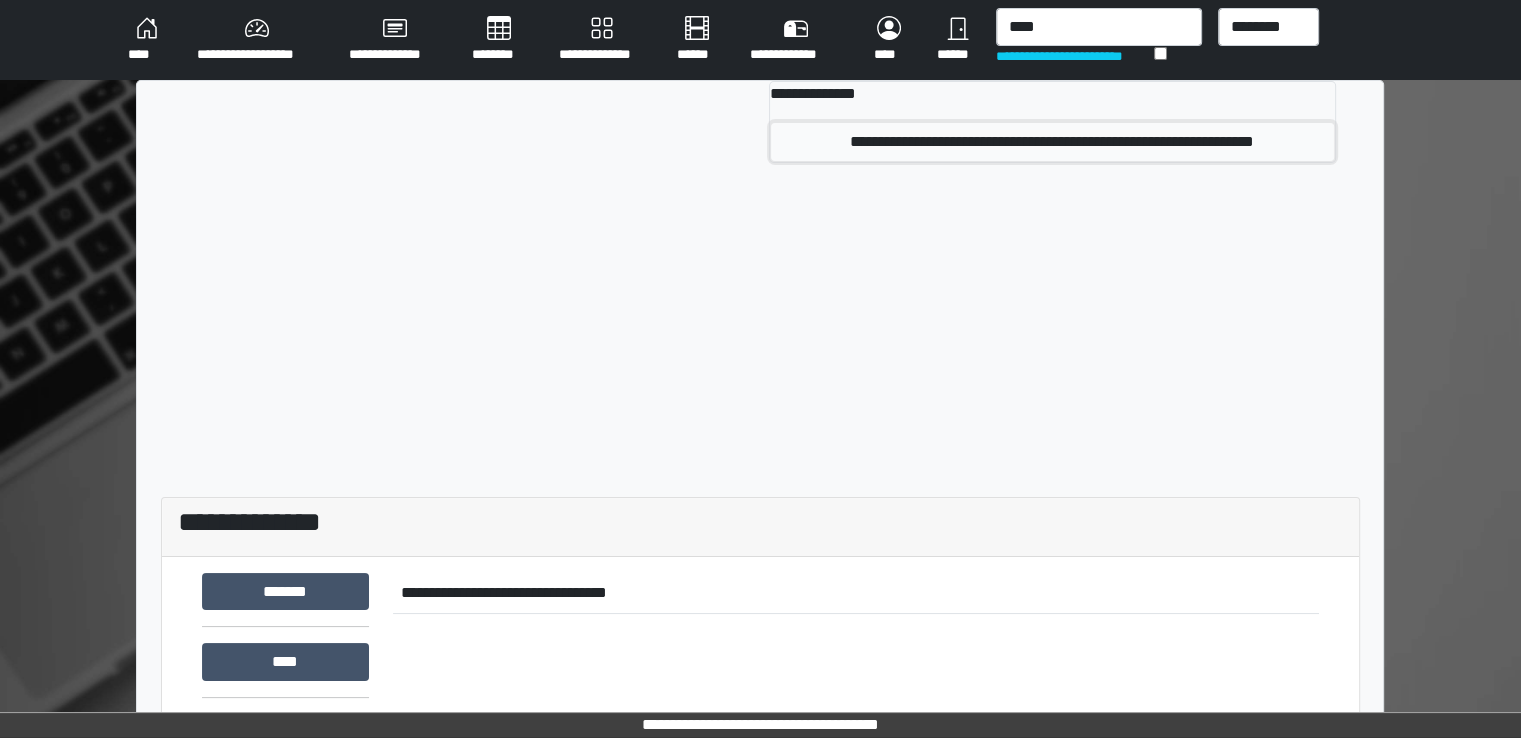 click on "**********" at bounding box center (1052, 142) 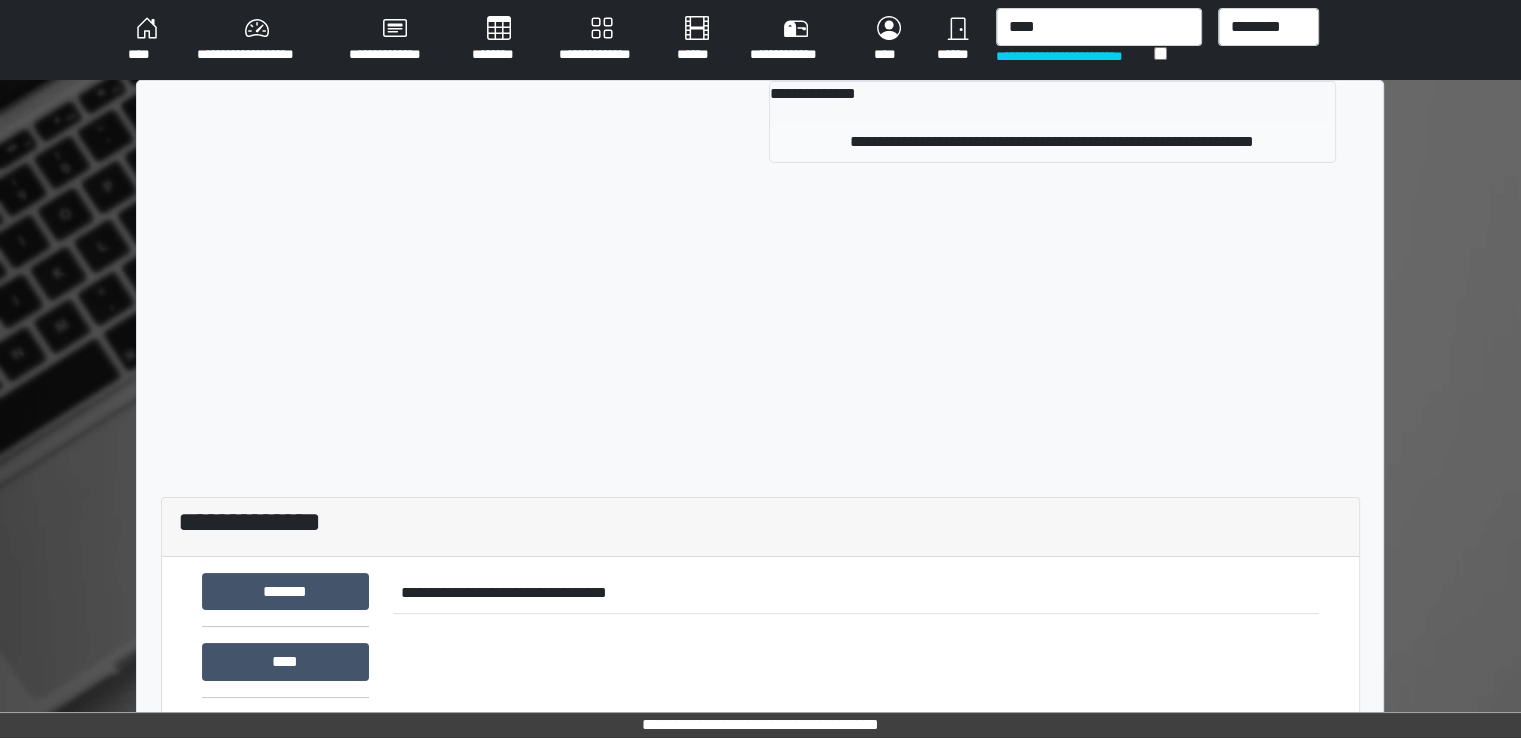 type 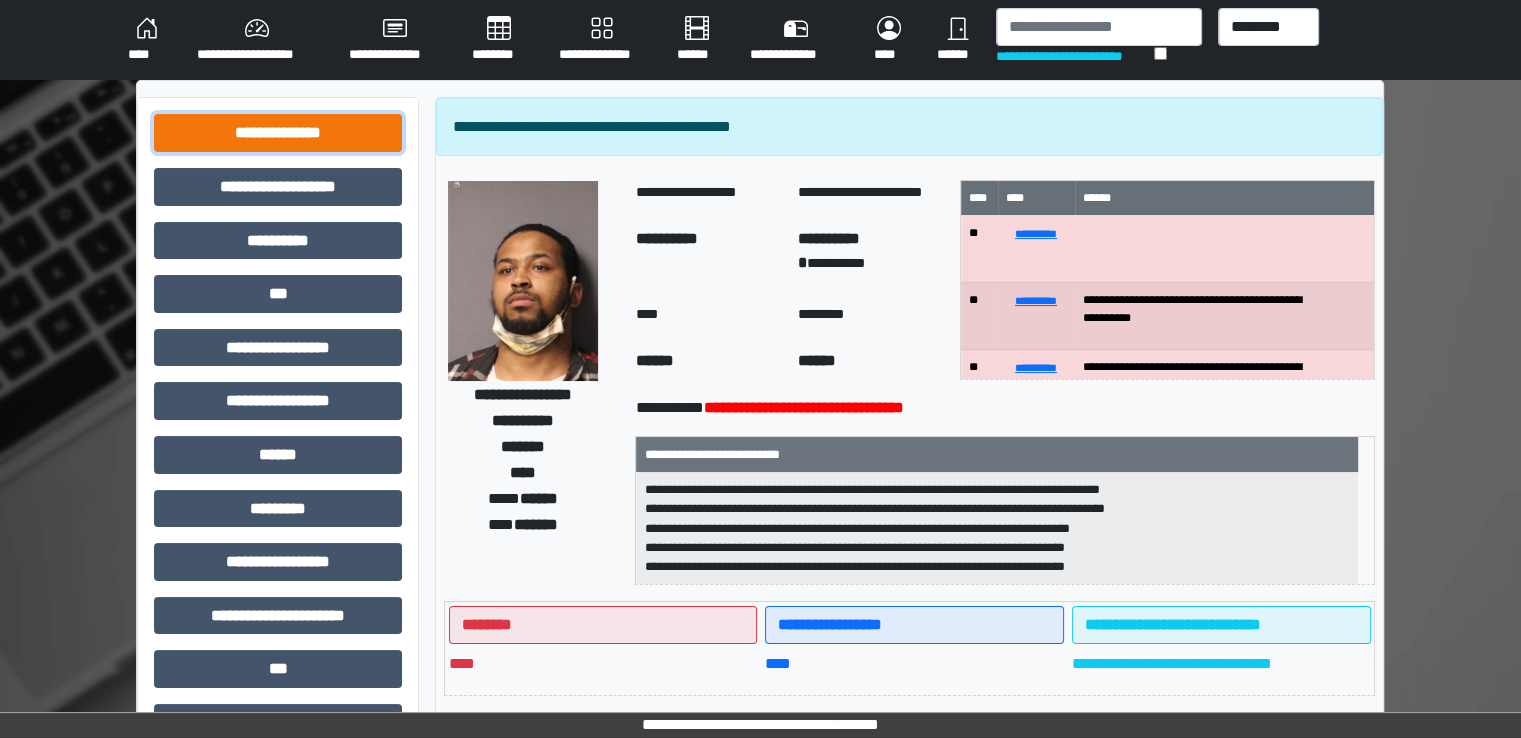 click on "**********" at bounding box center [278, 133] 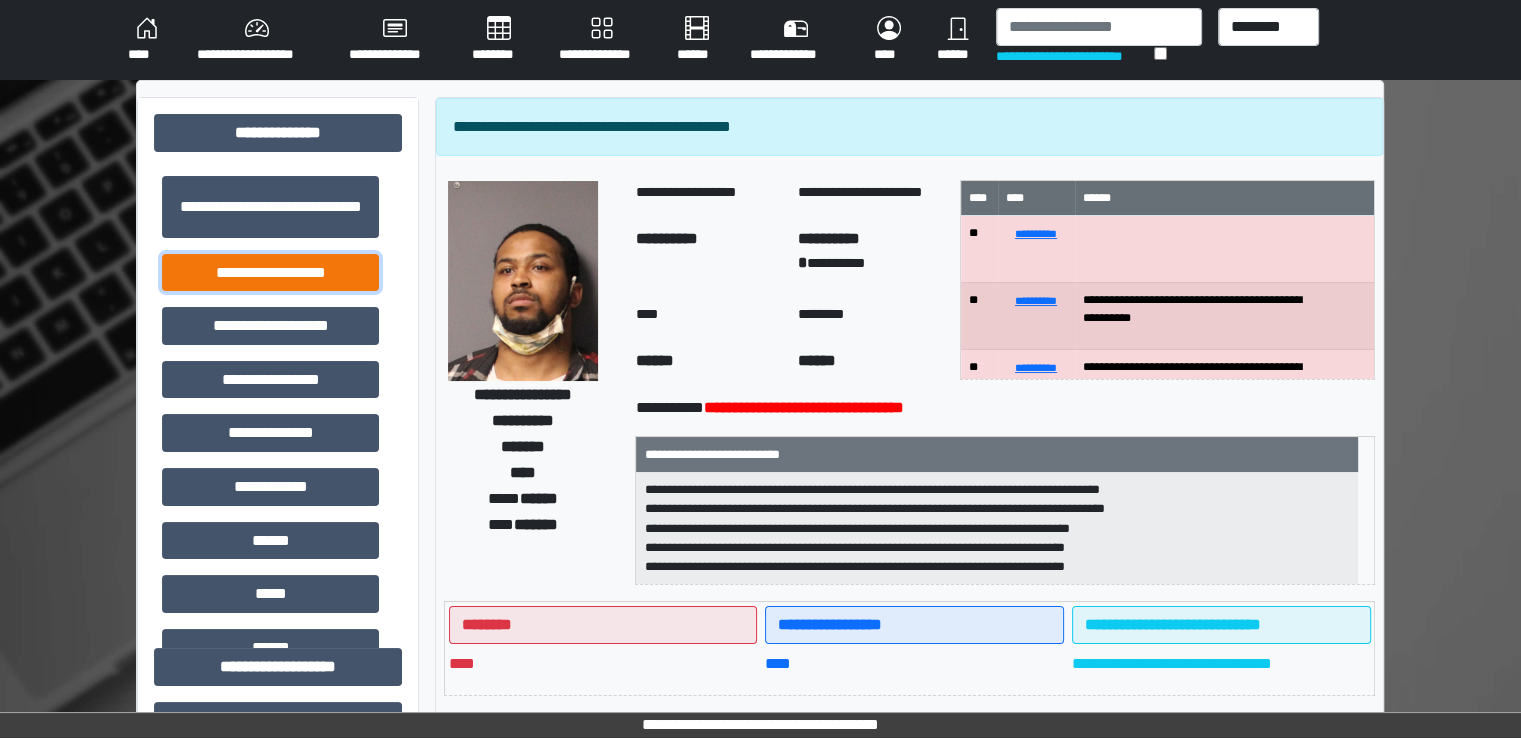 click on "**********" at bounding box center (270, 273) 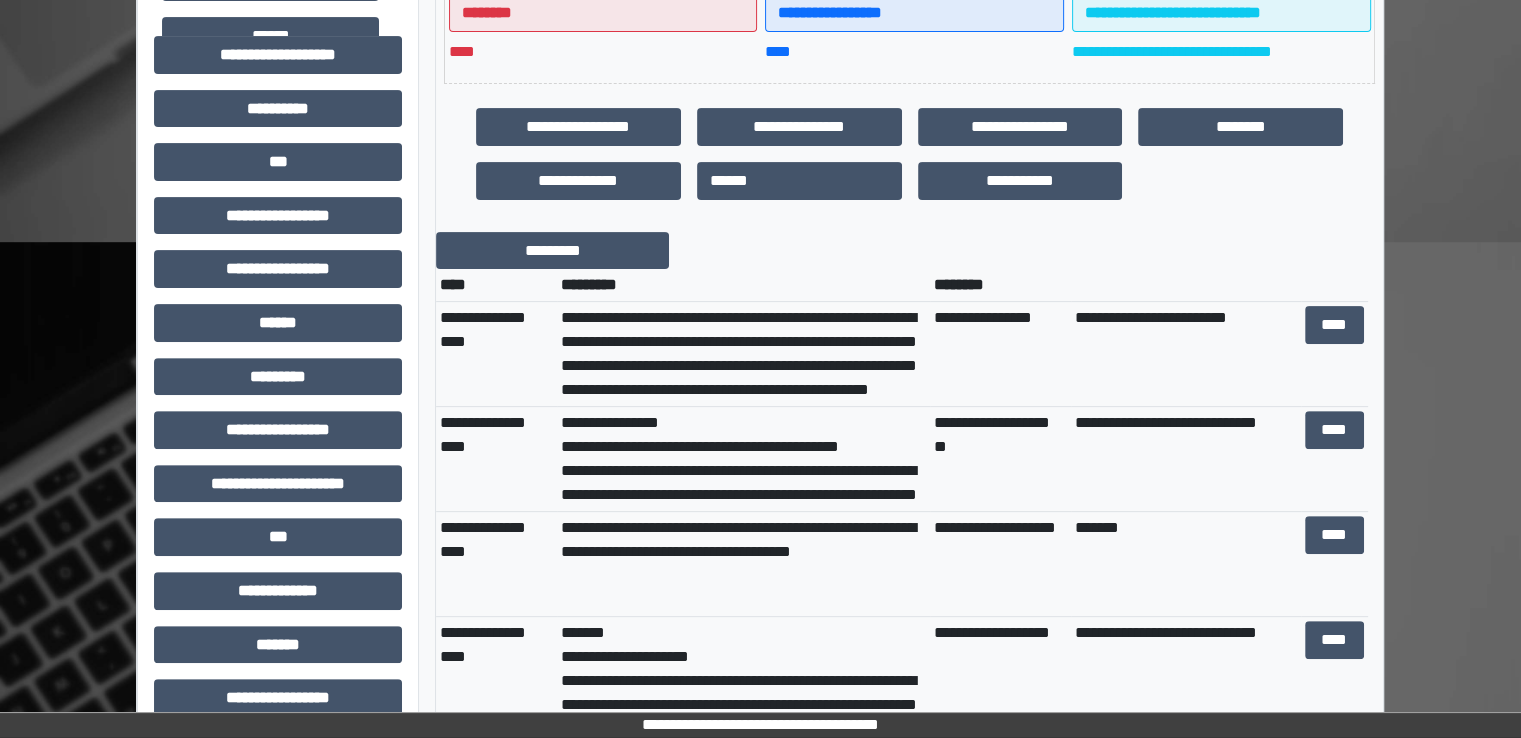 scroll, scrollTop: 609, scrollLeft: 0, axis: vertical 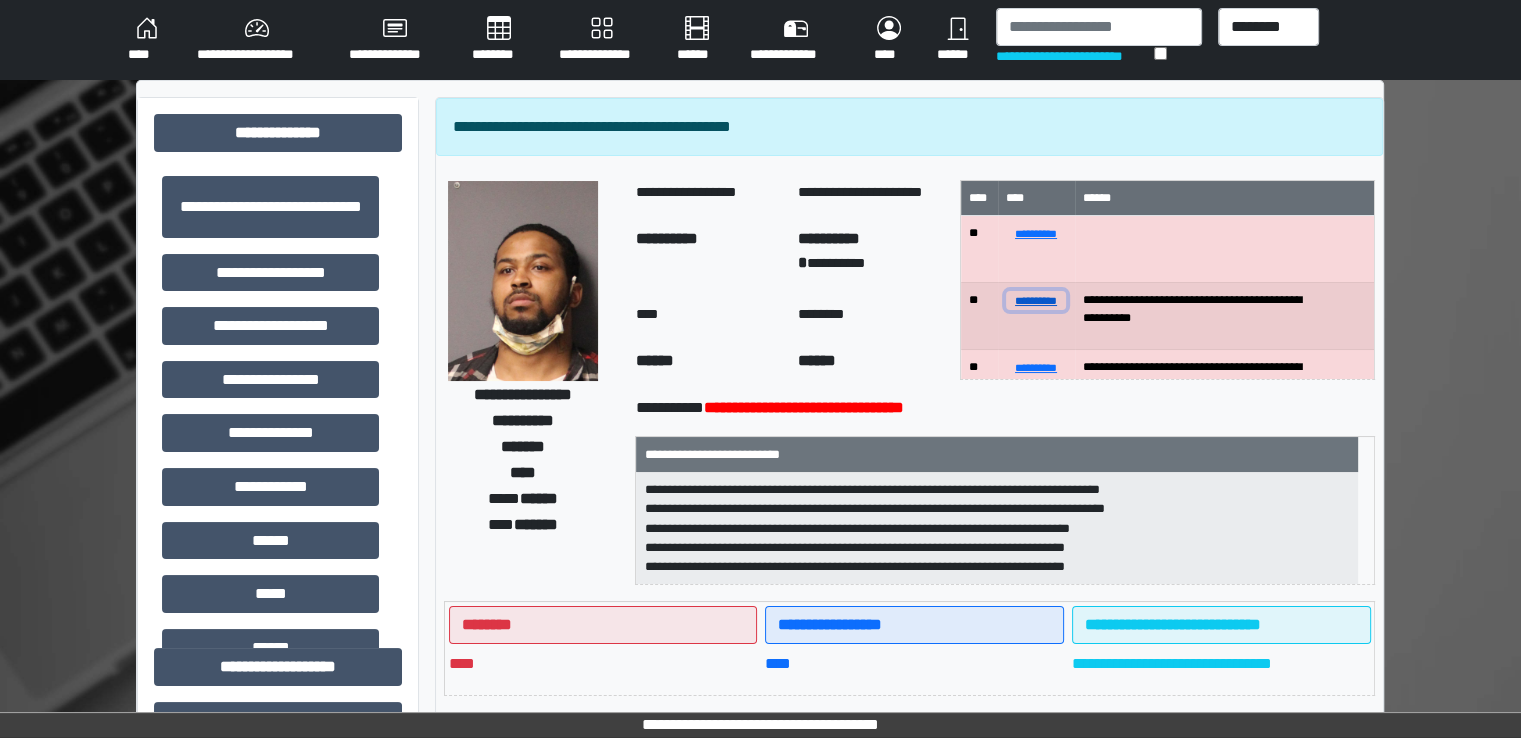 click on "**********" at bounding box center (1036, 300) 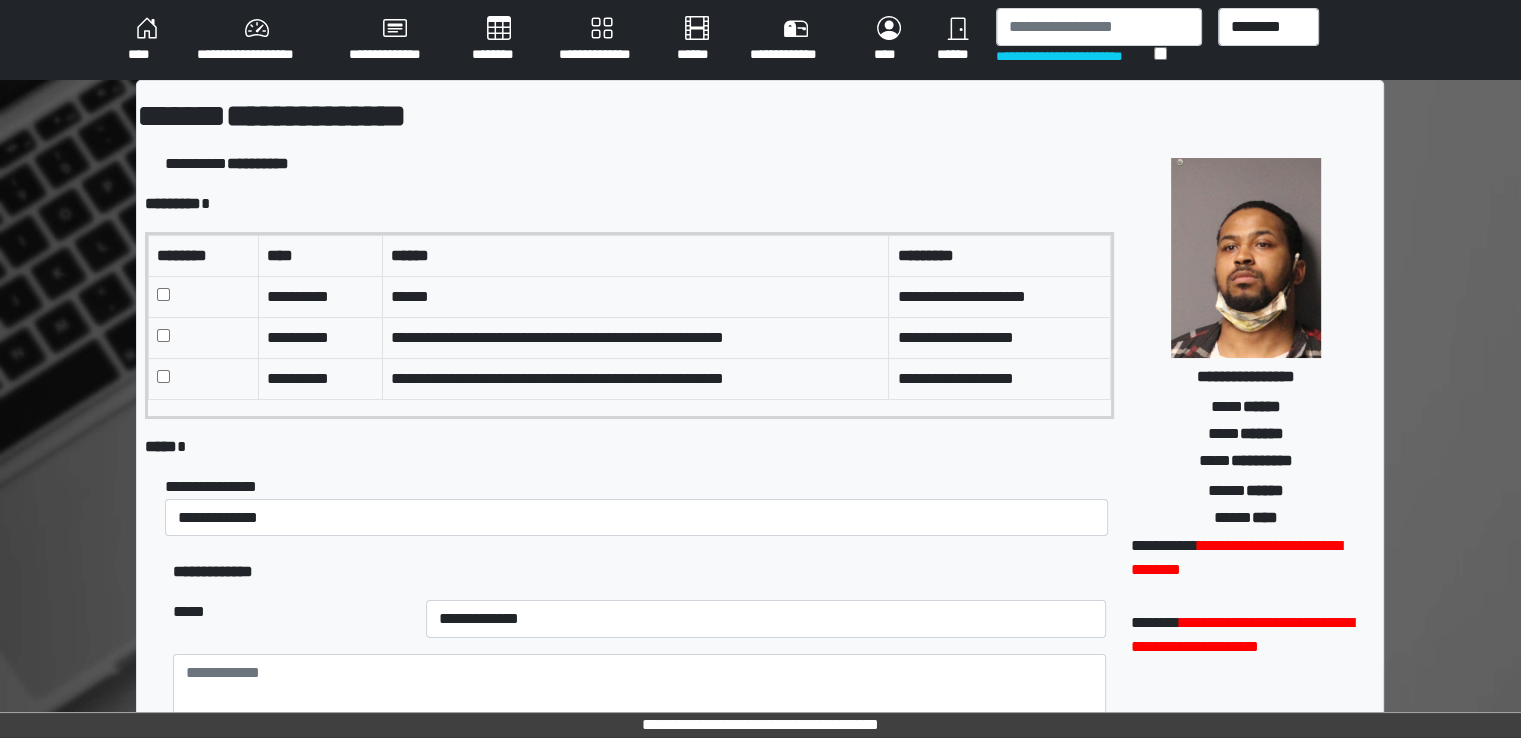 click at bounding box center (204, 378) 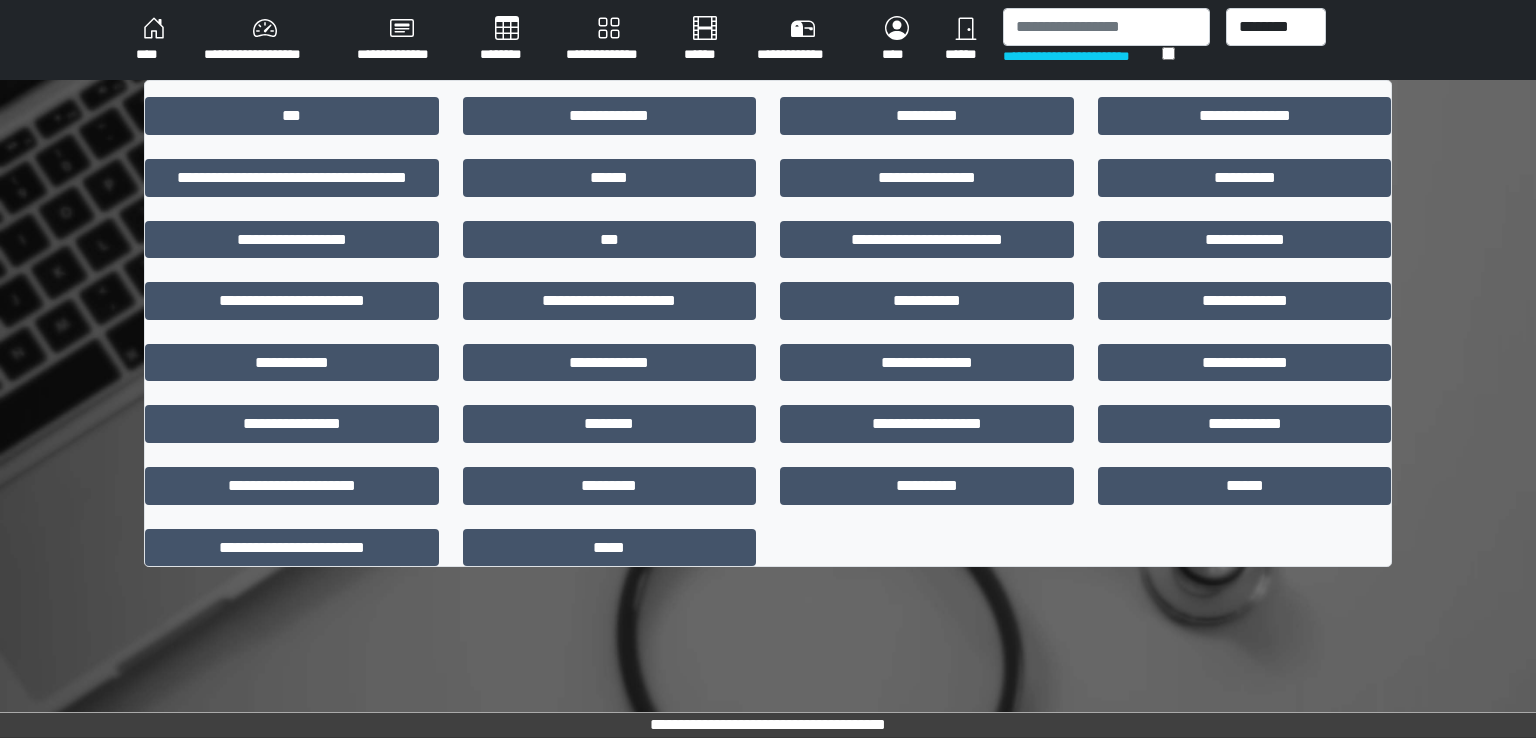 click on "********" at bounding box center [507, 40] 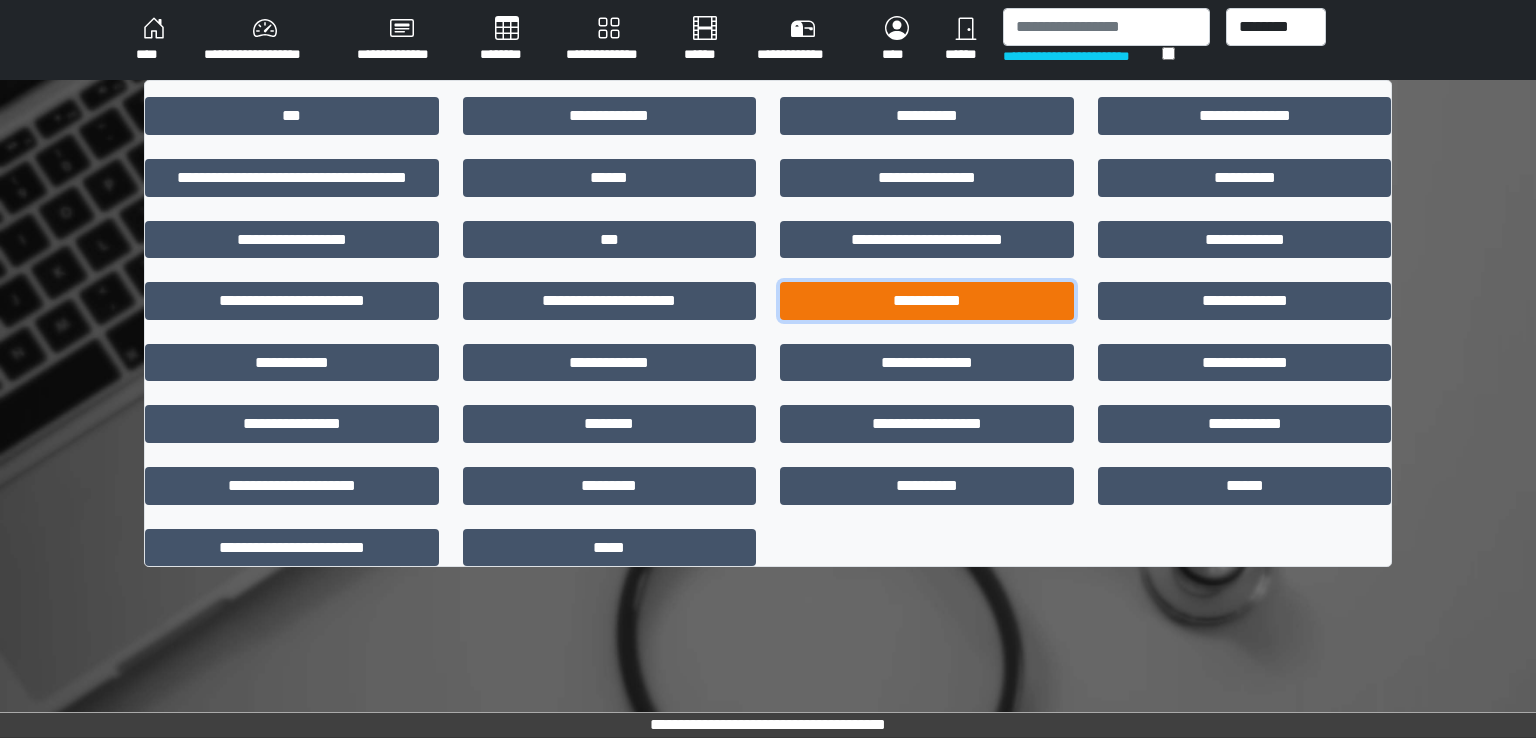 click on "**********" at bounding box center (927, 301) 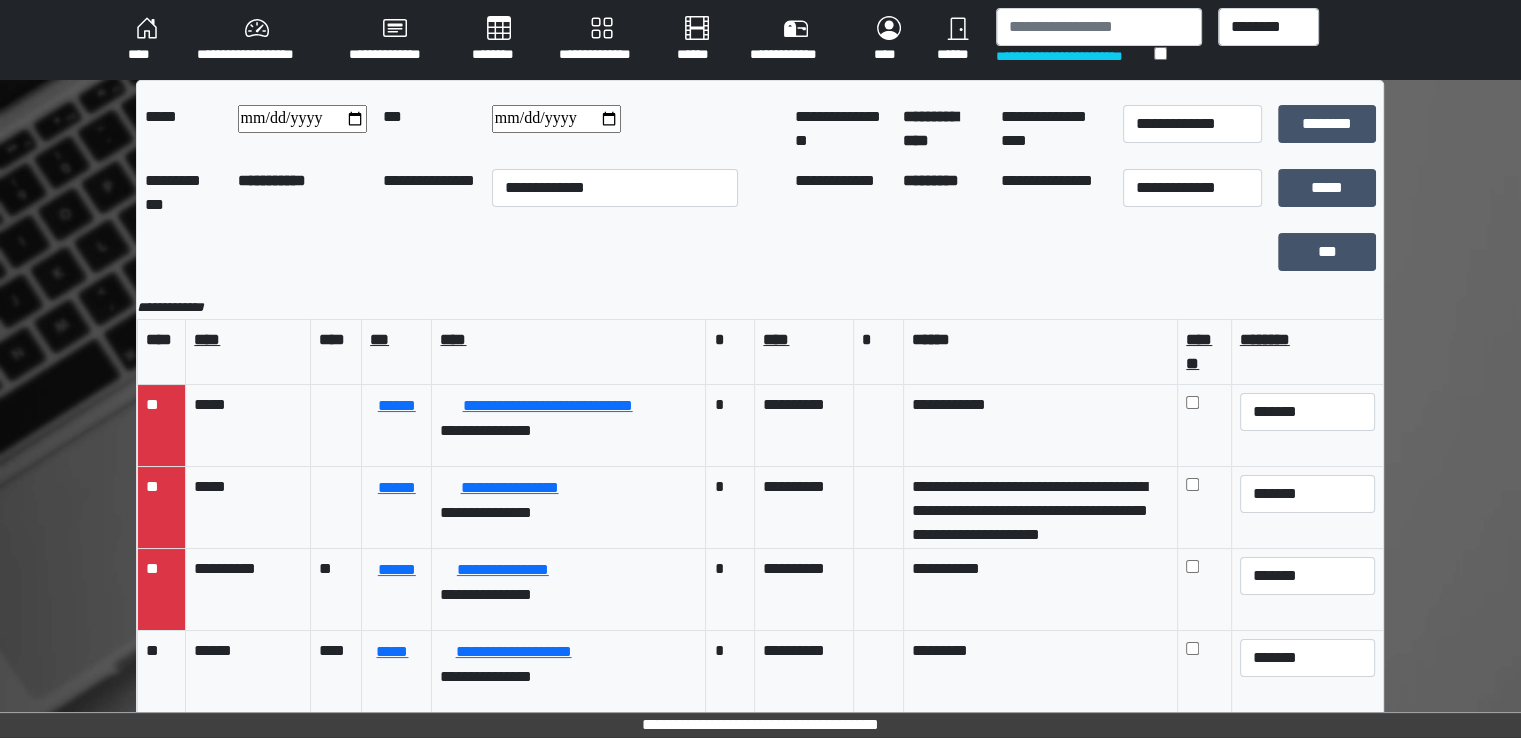 click on "**********" at bounding box center (1192, 129) 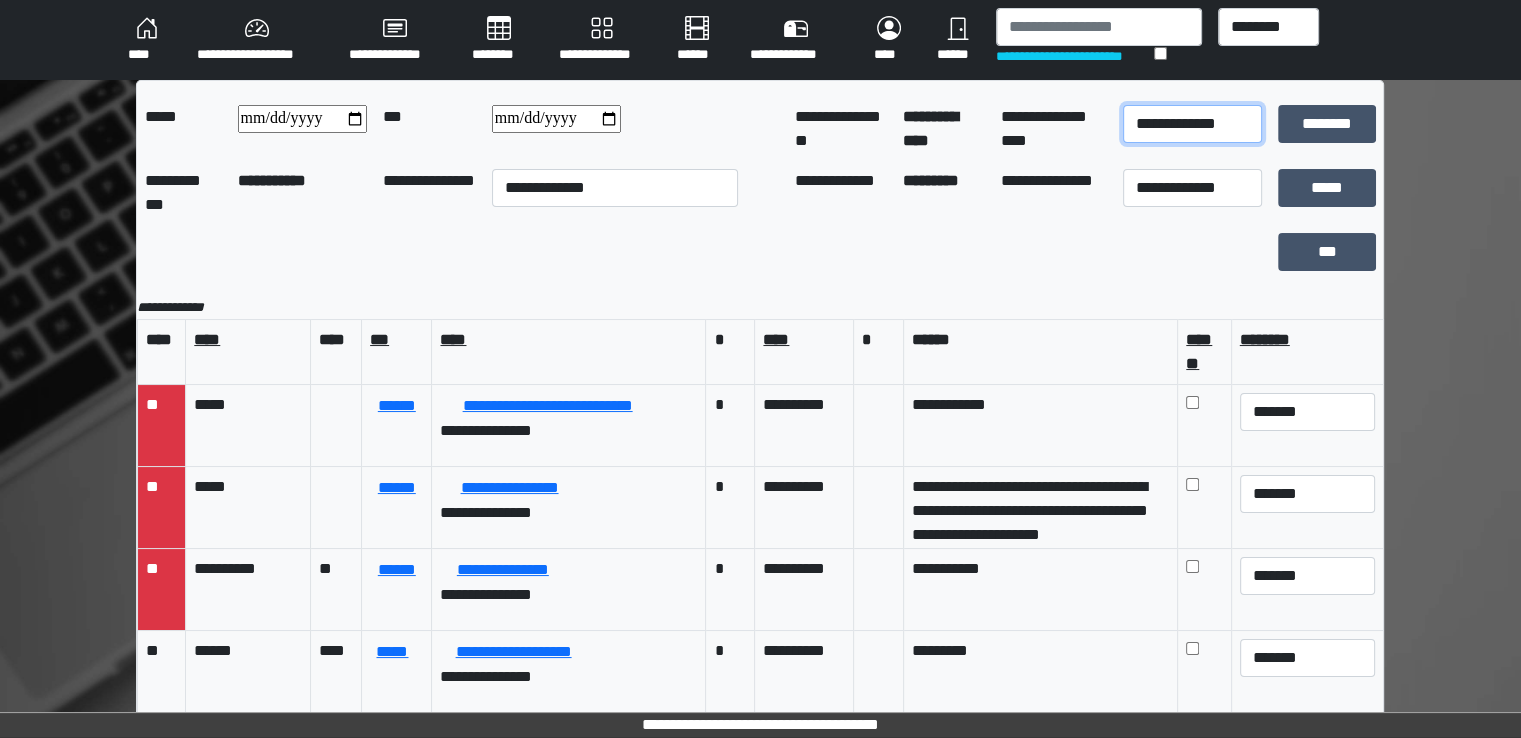 click on "**********" at bounding box center [1192, 124] 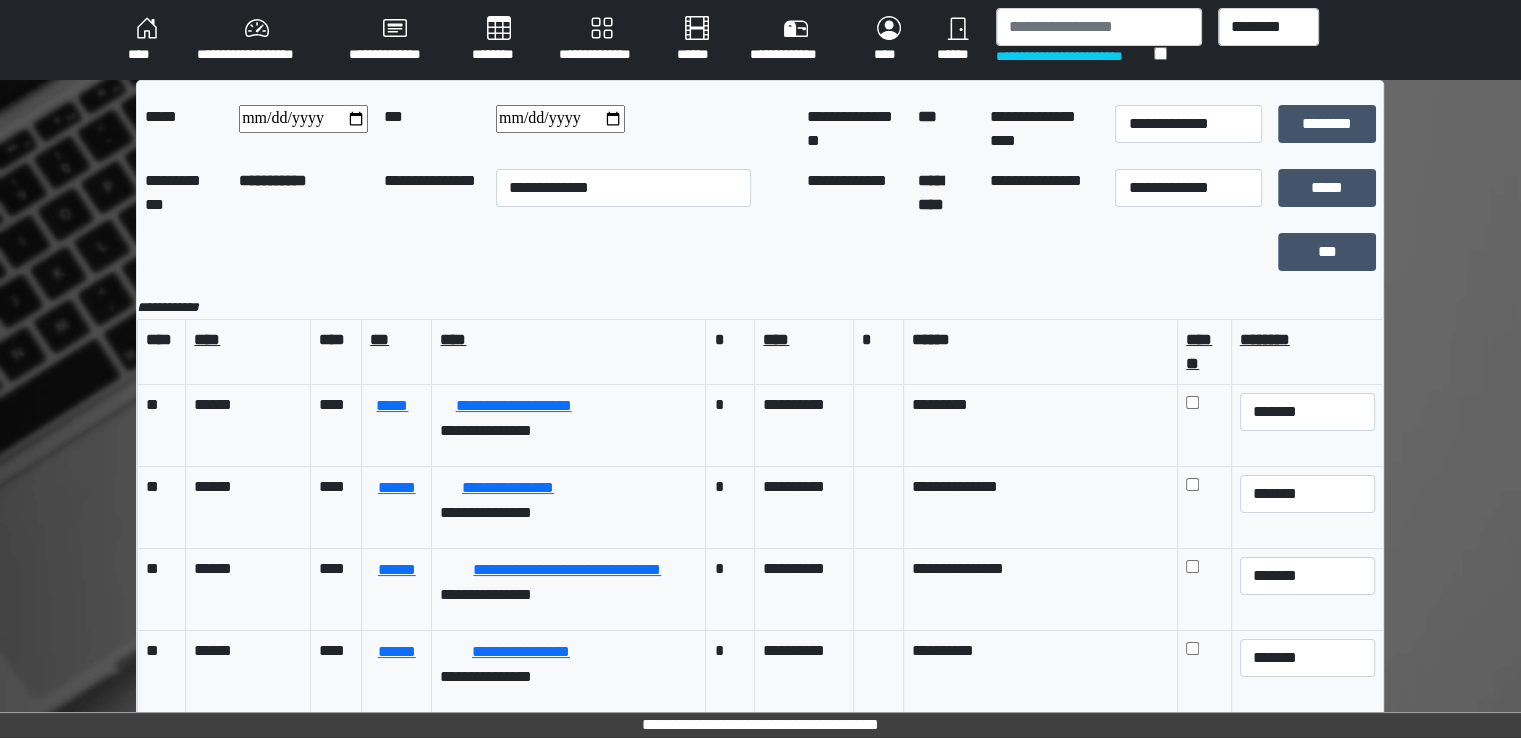 drag, startPoint x: 1518, startPoint y: 132, endPoint x: 1513, endPoint y: 246, distance: 114.1096 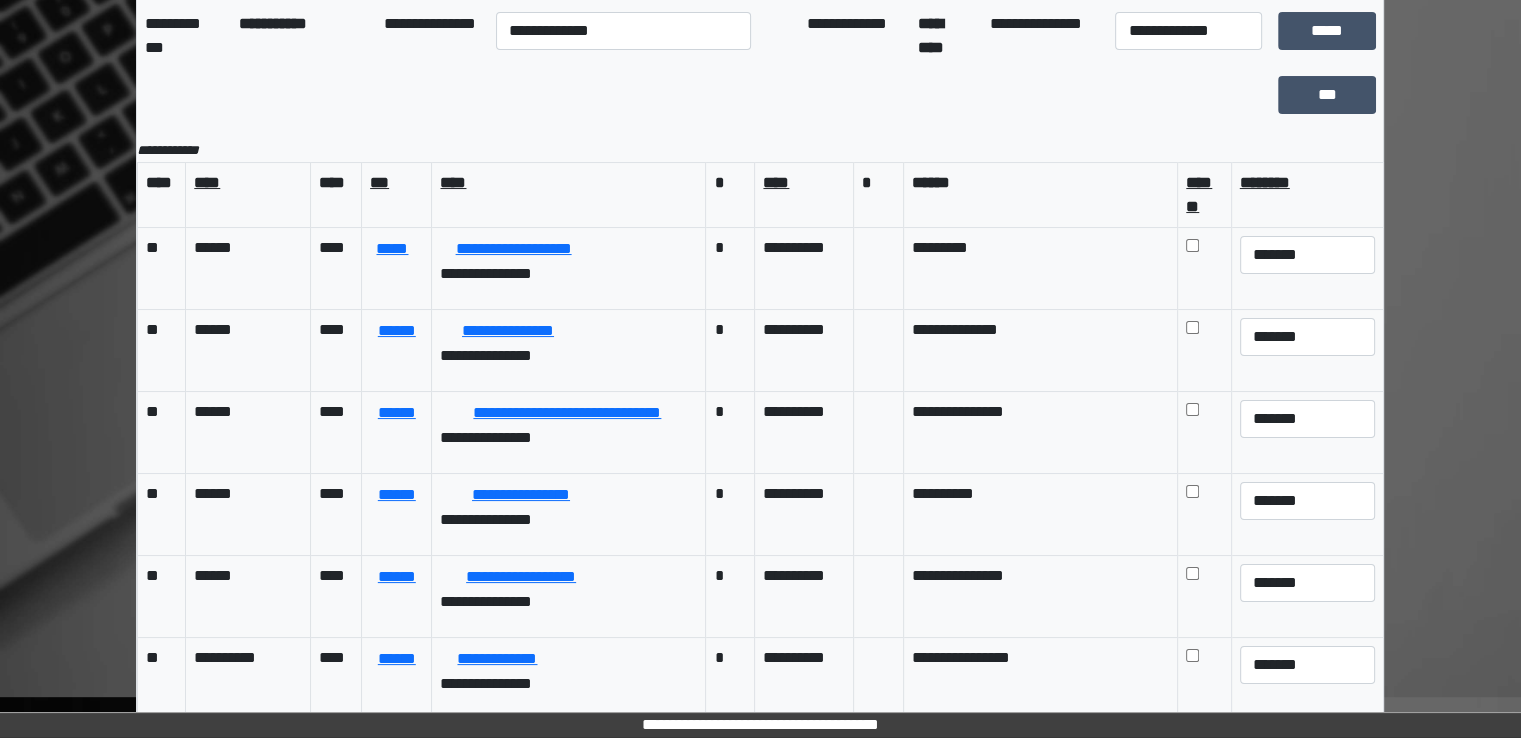 scroll, scrollTop: 155, scrollLeft: 0, axis: vertical 